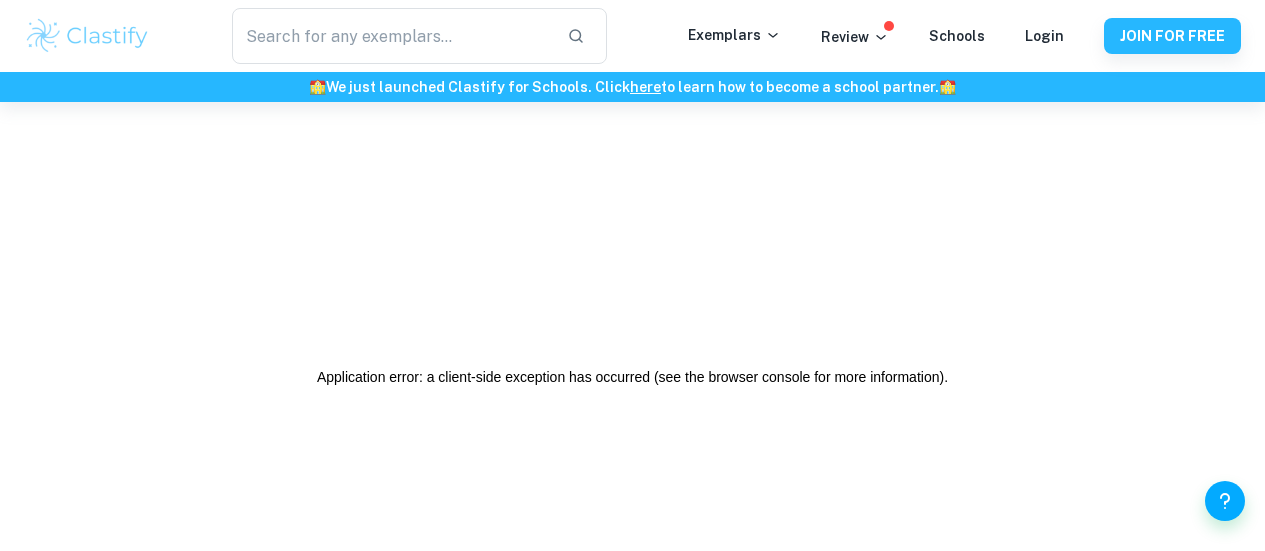 scroll, scrollTop: 80, scrollLeft: 0, axis: vertical 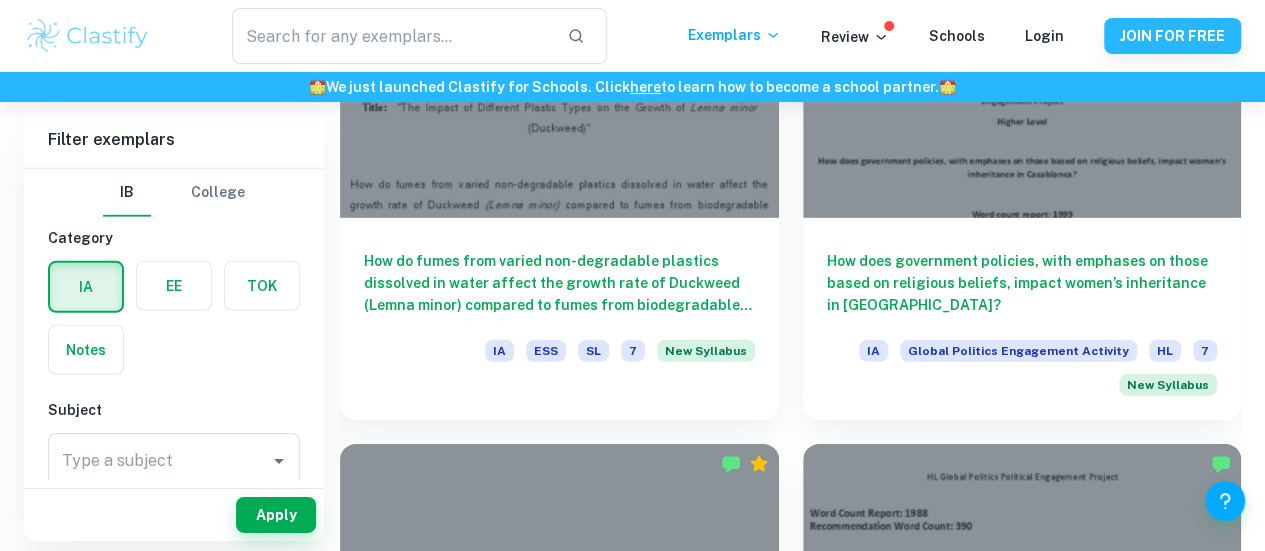 click on "We value your privacy We use cookies to enhance your browsing experience, serve personalised ads or content, and analyse our traffic. By clicking "Accept All", you consent to our use of cookies.   Cookie Policy Customise   Reject All   Accept All   Customise Consent Preferences   We use cookies to help you navigate efficiently and perform certain functions. You will find detailed information about all cookies under each consent category below. The cookies that are categorised as "Necessary" are stored on your browser as they are essential for enabling the basic functionalities of the site. ...  Show more For more information on how Google's third-party cookies operate and handle your data, see:   Google Privacy Policy Necessary Always Active Necessary cookies are required to enable the basic features of this site, such as providing secure log-in or adjusting your consent preferences. These cookies do not store any personally identifiable data. Functional Analytics Performance Advertisement Uncategorised" at bounding box center [632, -2641] 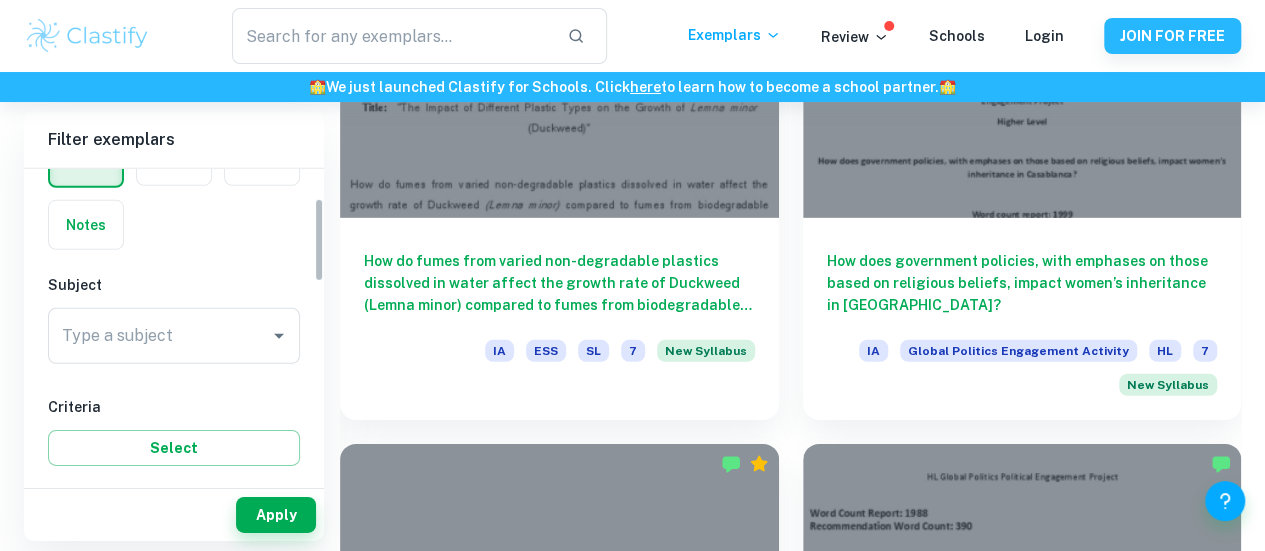 scroll, scrollTop: 132, scrollLeft: 0, axis: vertical 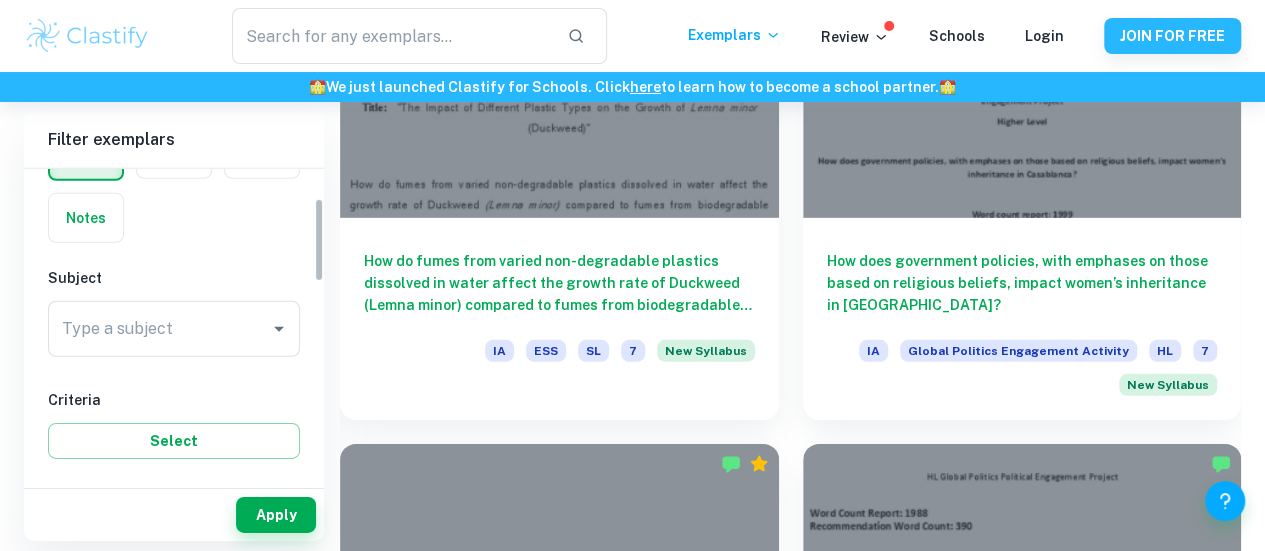 drag, startPoint x: 319, startPoint y: 203, endPoint x: 323, endPoint y: 239, distance: 36.221542 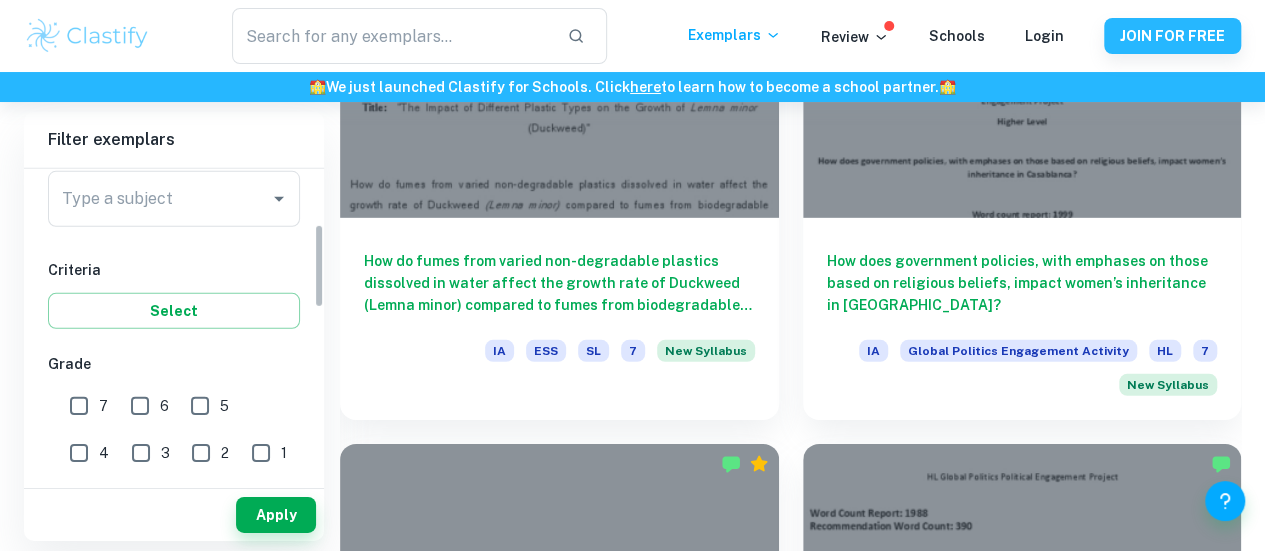 drag, startPoint x: 320, startPoint y: 254, endPoint x: 317, endPoint y: 292, distance: 38.118237 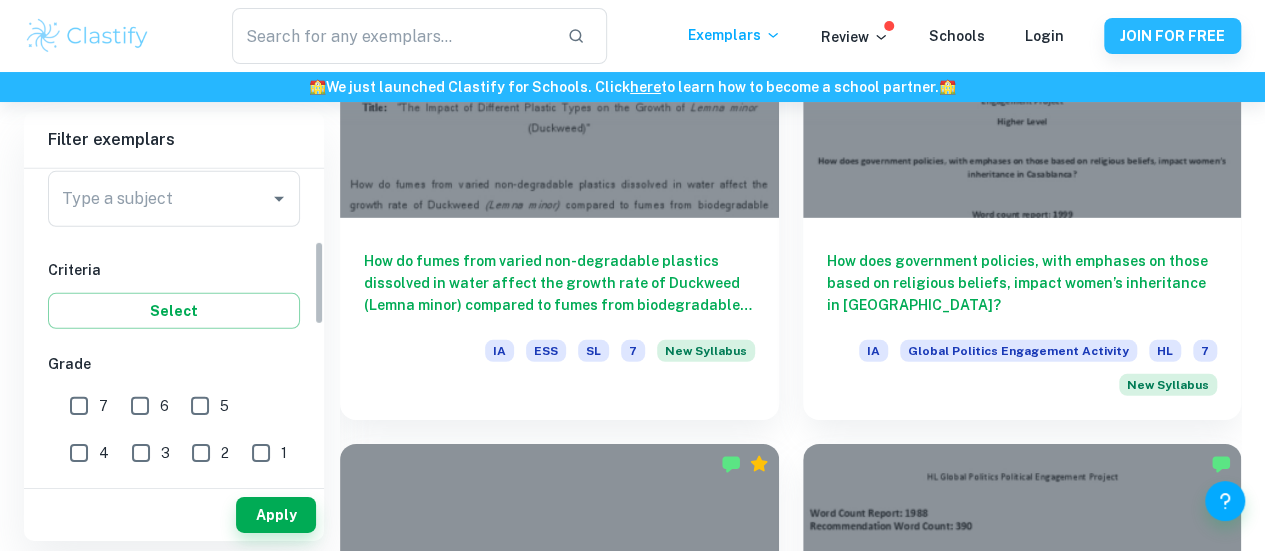 scroll, scrollTop: 269, scrollLeft: 0, axis: vertical 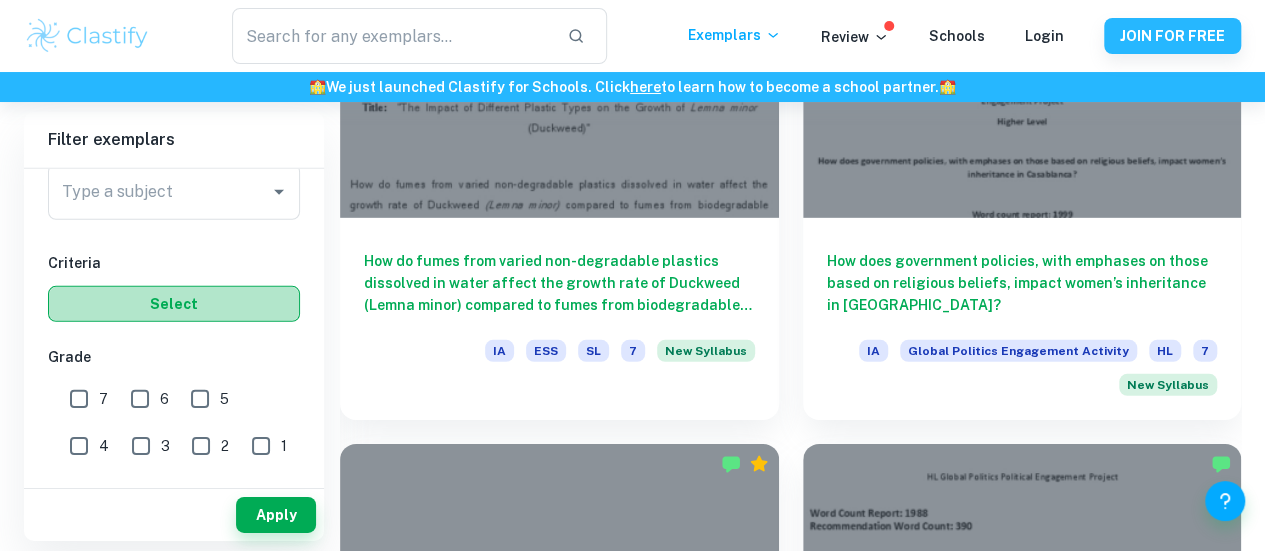 click on "Select" at bounding box center (174, 304) 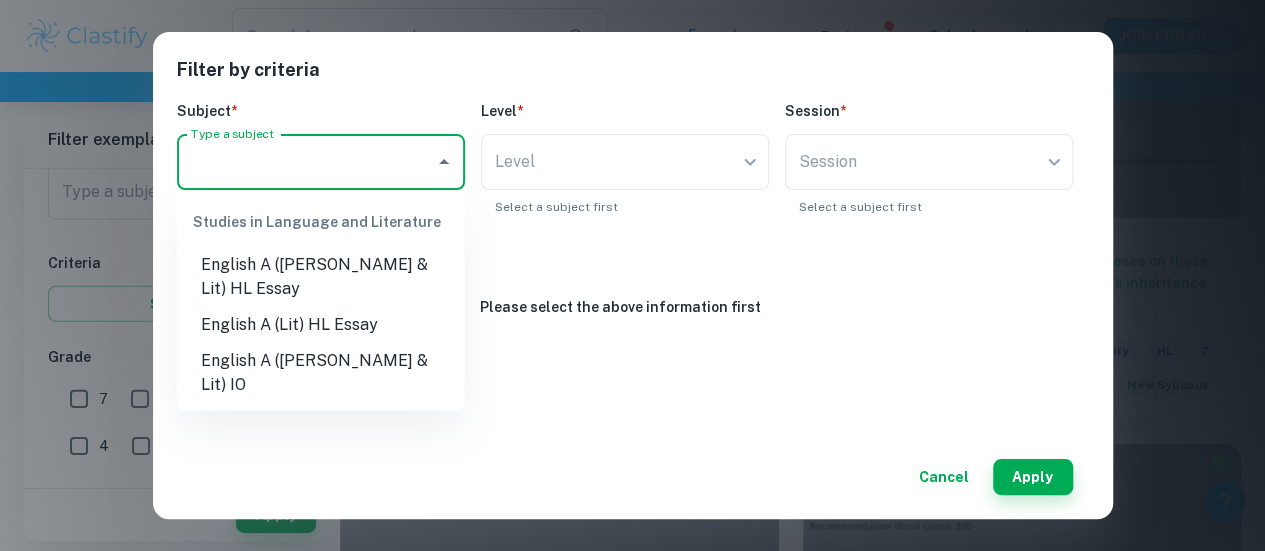 click on "Type a subject" at bounding box center (306, 162) 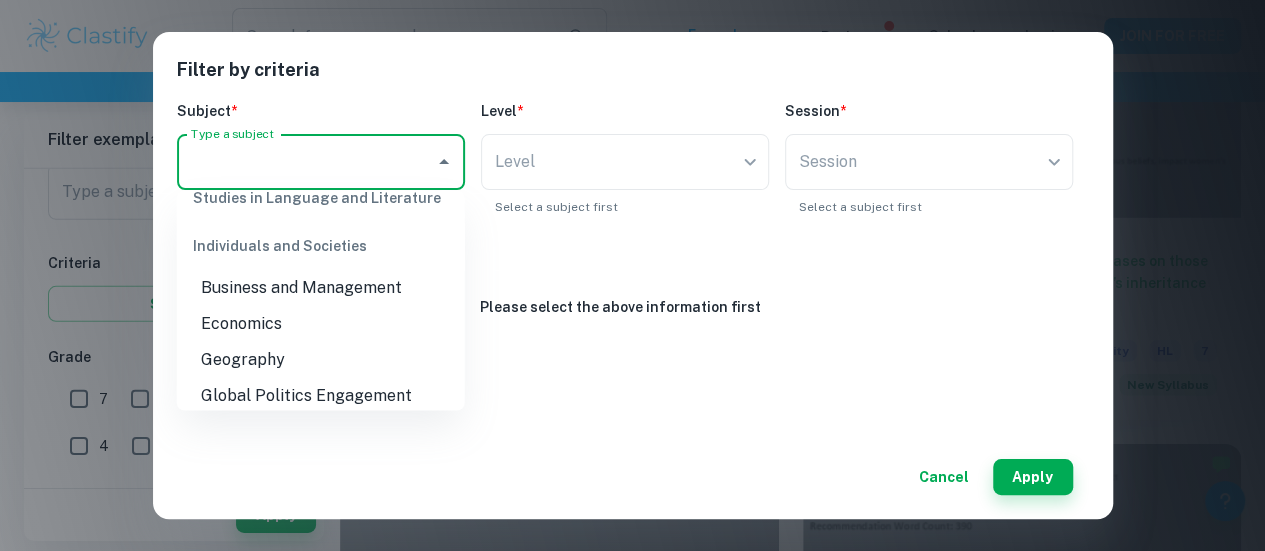 scroll, scrollTop: 0, scrollLeft: 0, axis: both 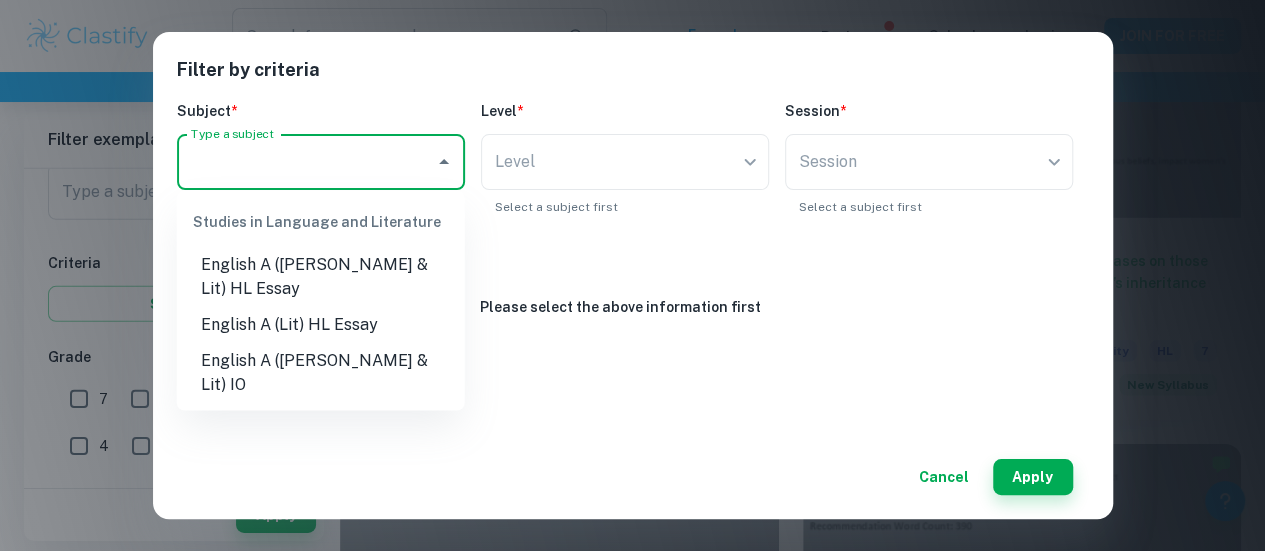click on "English A (Lang & Lit) HL Essay" at bounding box center (321, 277) 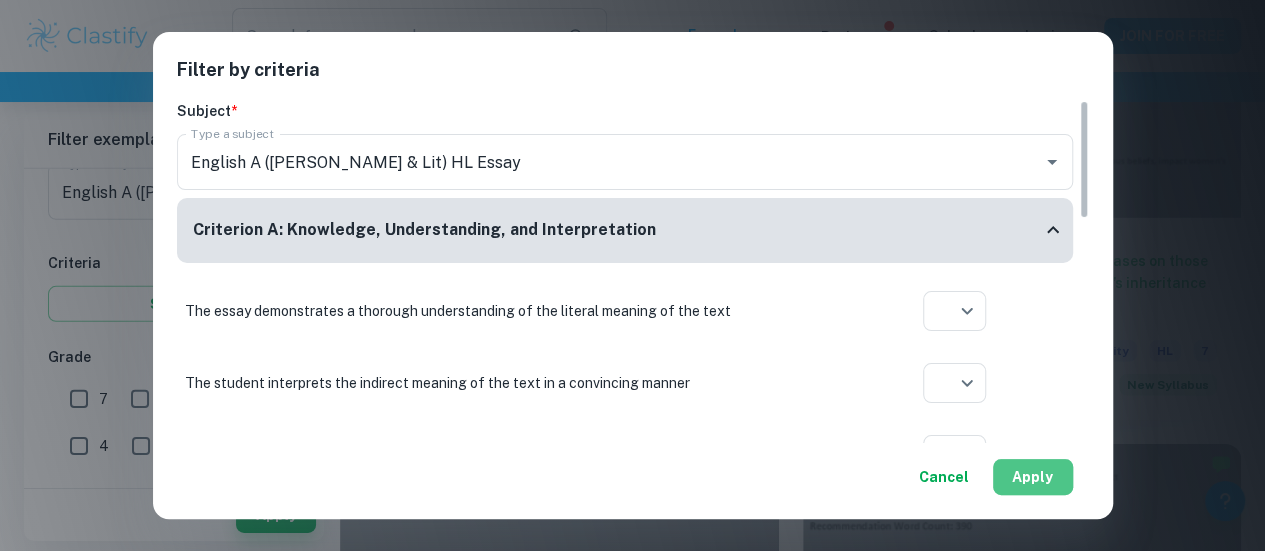 click on "Apply" at bounding box center [1033, 477] 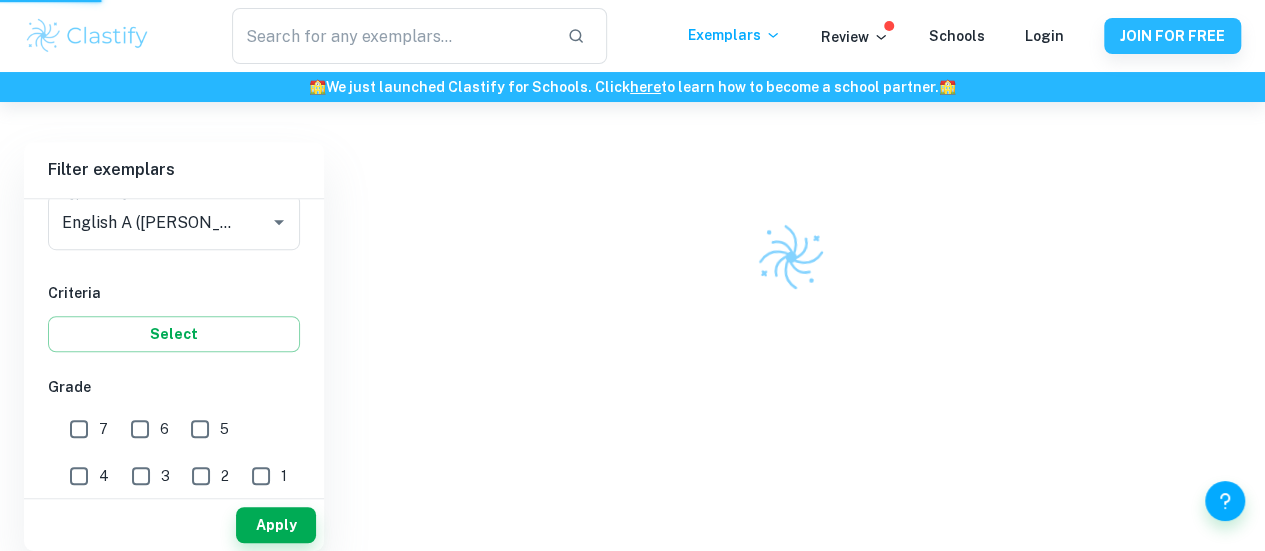 scroll, scrollTop: 522, scrollLeft: 0, axis: vertical 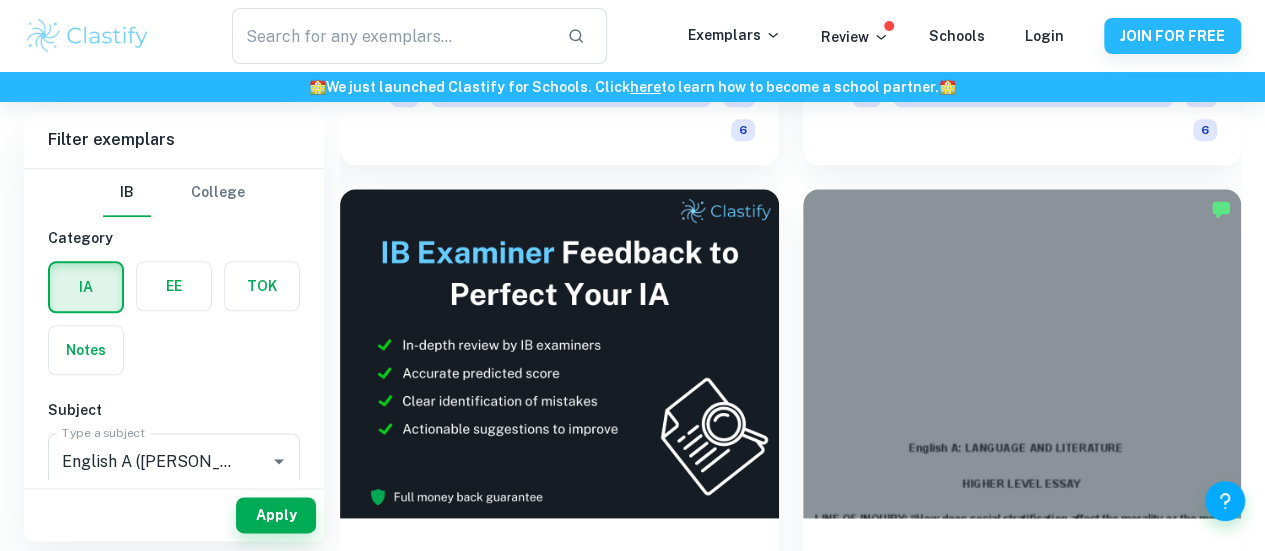 click at bounding box center [559, 903] 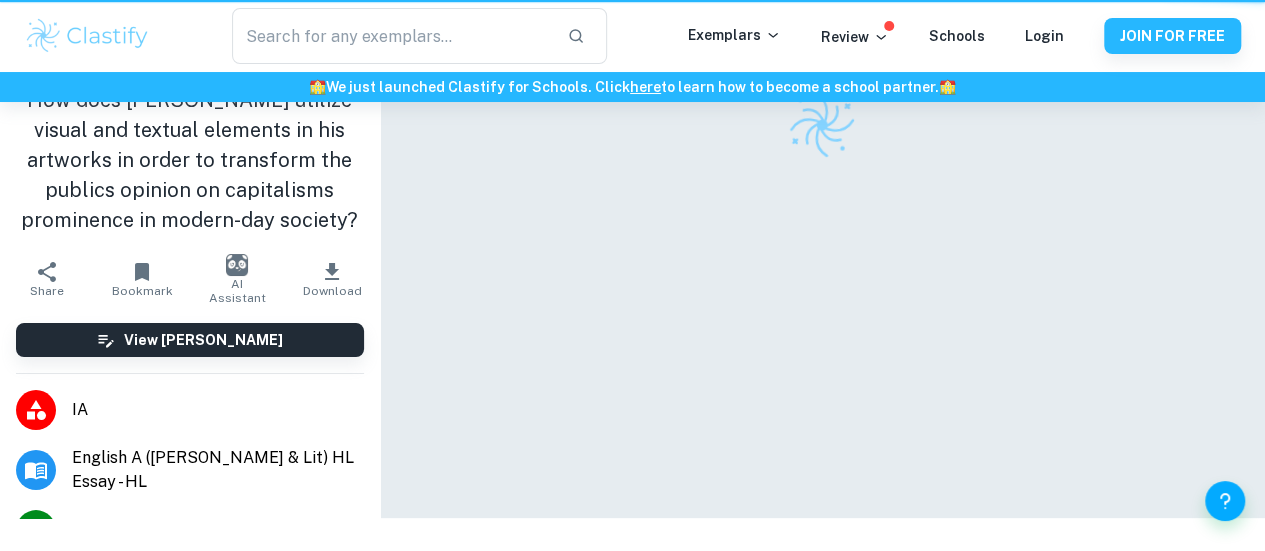 scroll, scrollTop: 0, scrollLeft: 0, axis: both 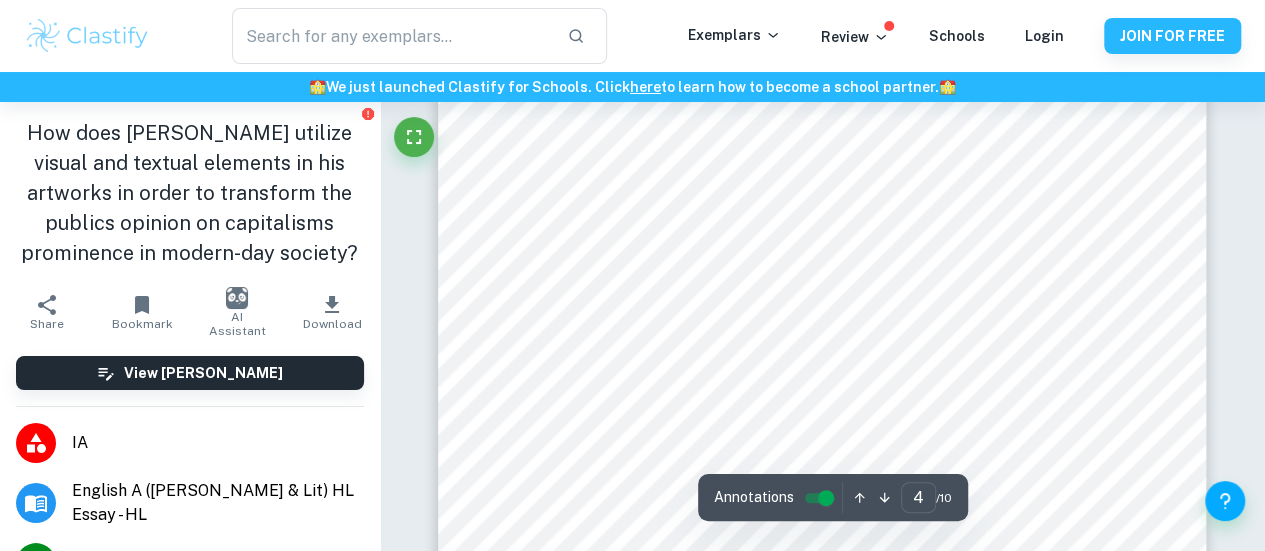 type on "5" 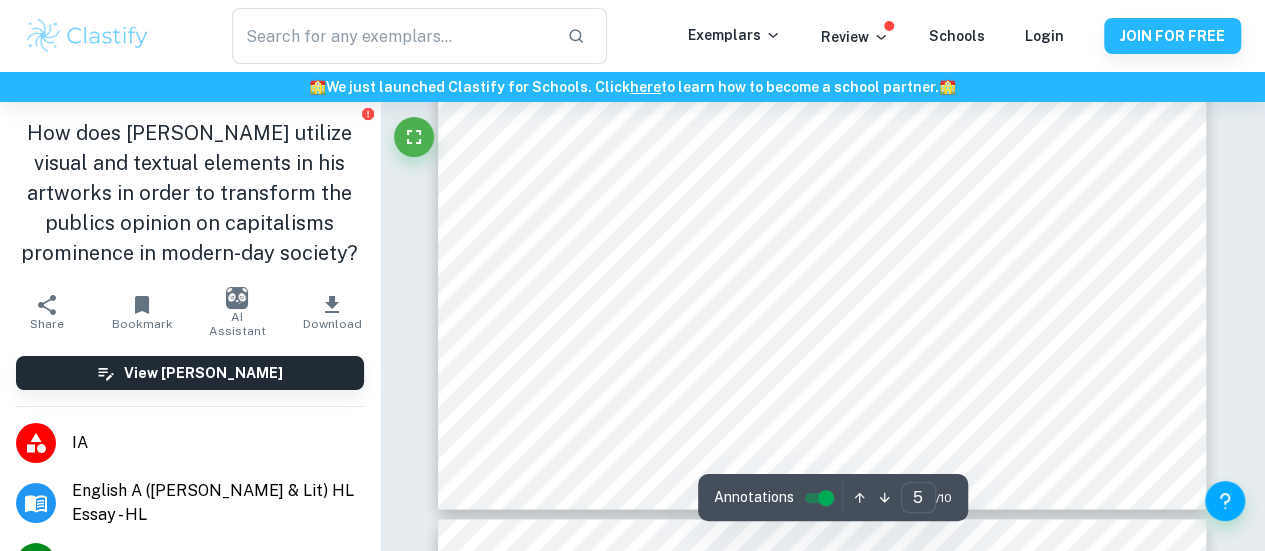 scroll, scrollTop: 4908, scrollLeft: 0, axis: vertical 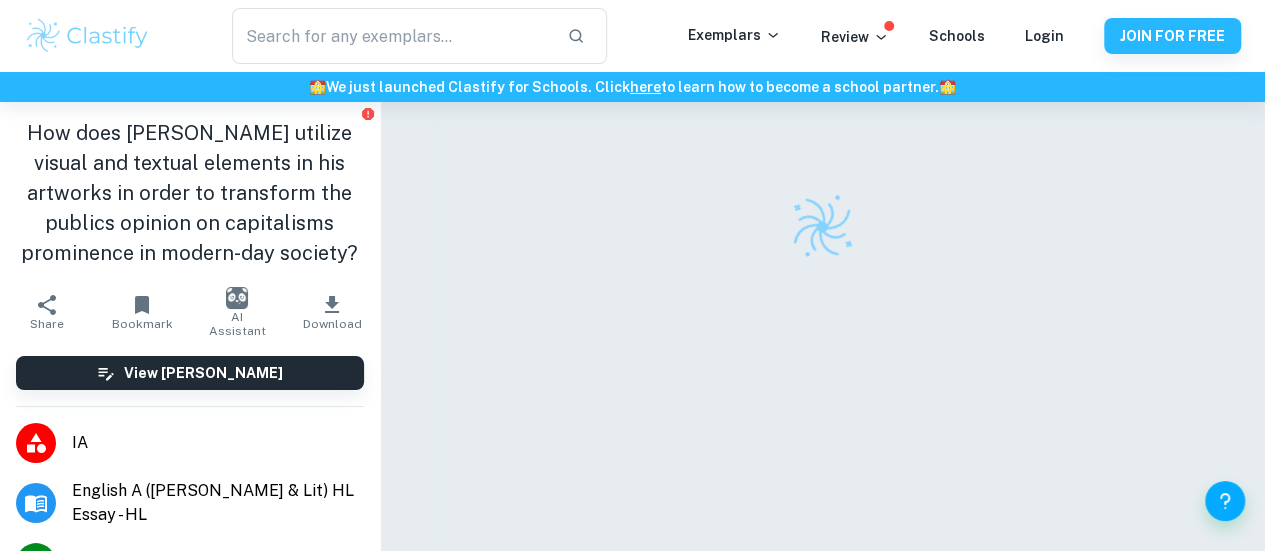 click at bounding box center (822, 361) 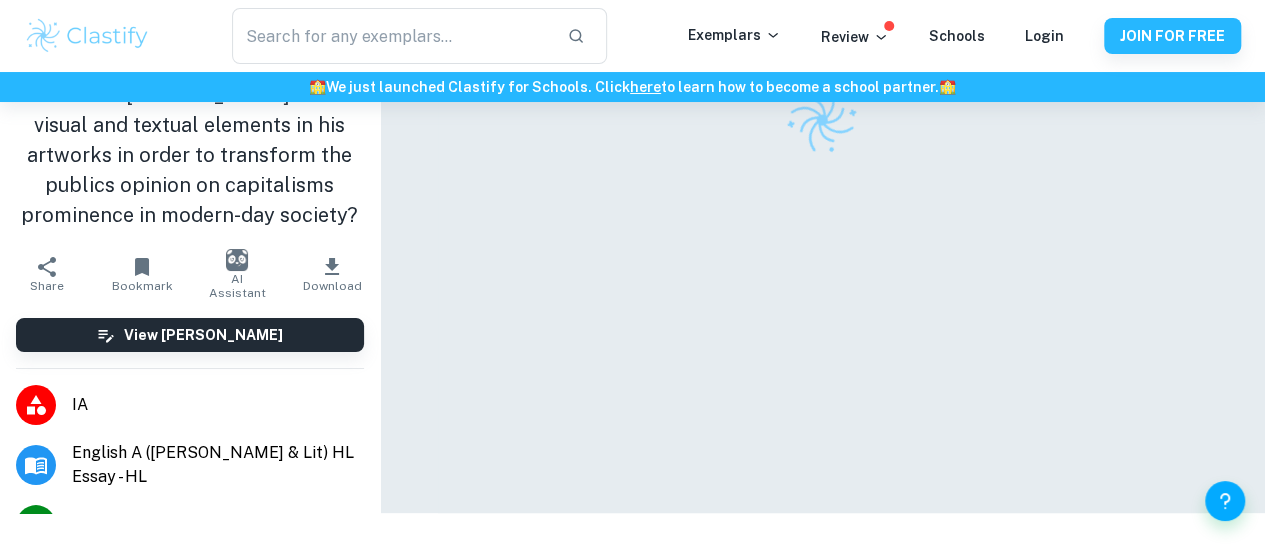 scroll, scrollTop: 0, scrollLeft: 0, axis: both 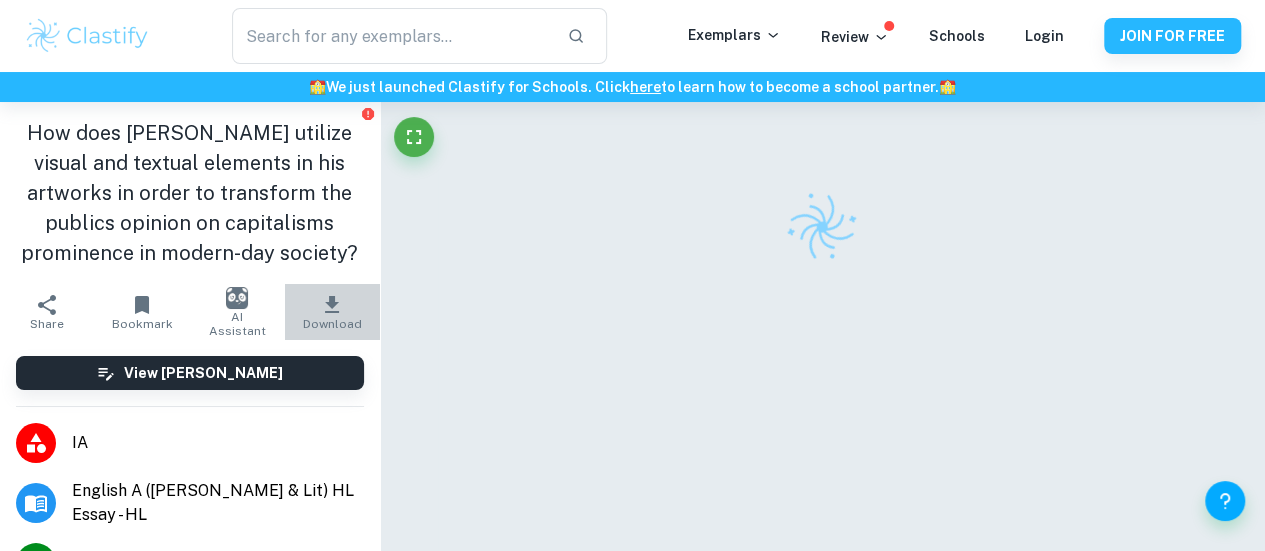 click 